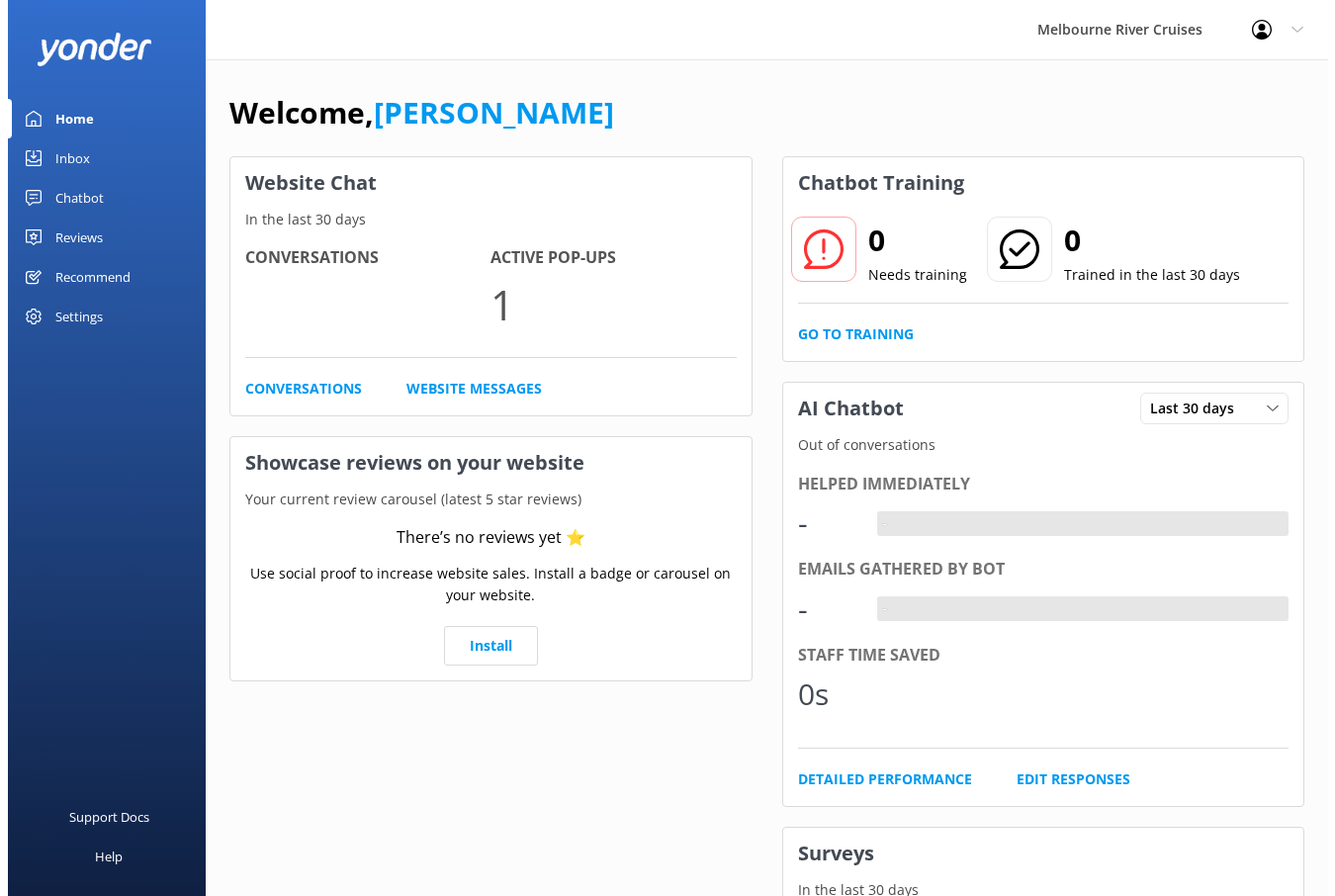 scroll, scrollTop: 0, scrollLeft: 0, axis: both 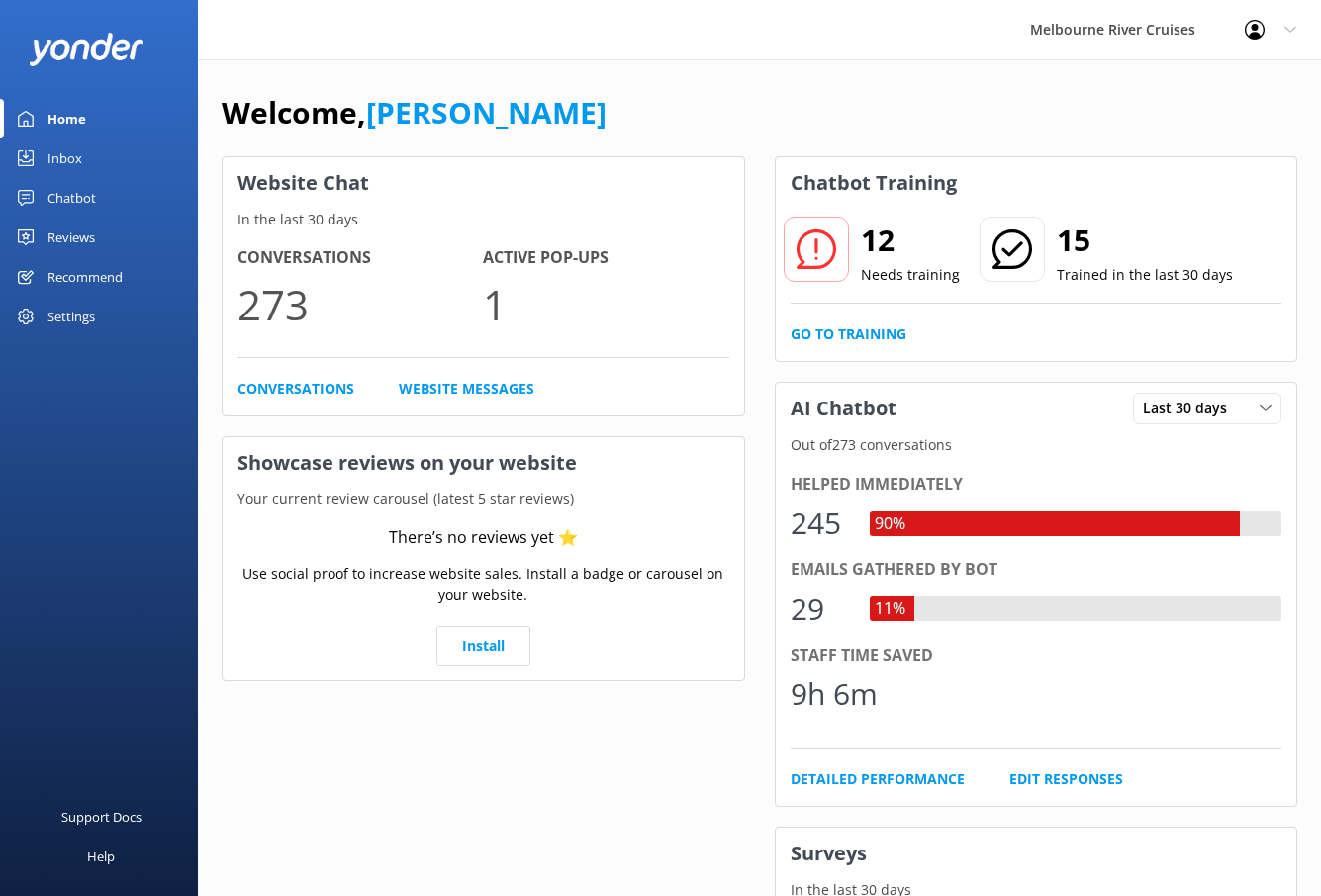 click on "Inbox" at bounding box center (99, 158) 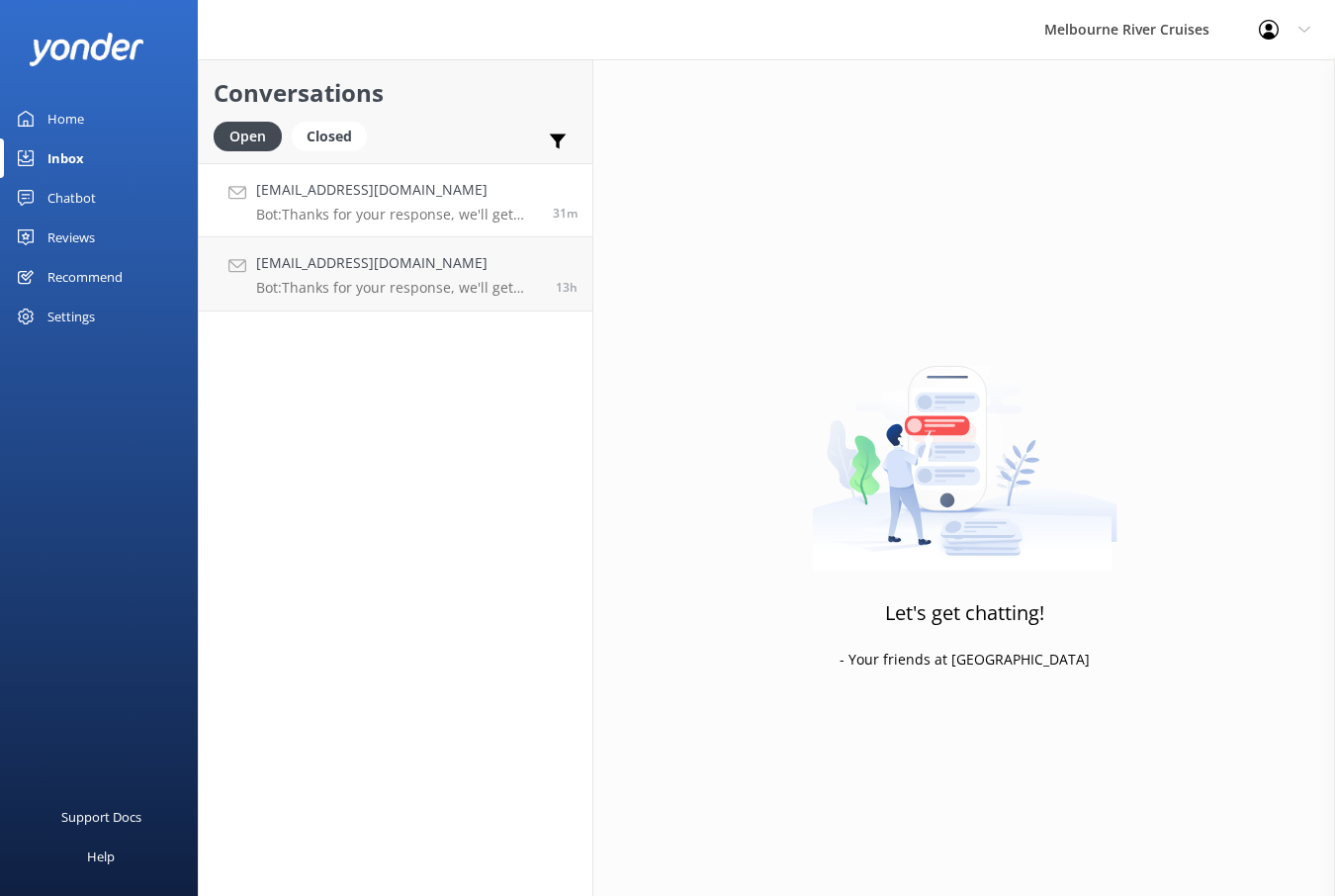 click on "Bot:  Thanks for your response, we'll get back to you as soon as we can during opening hours." at bounding box center [397, 215] 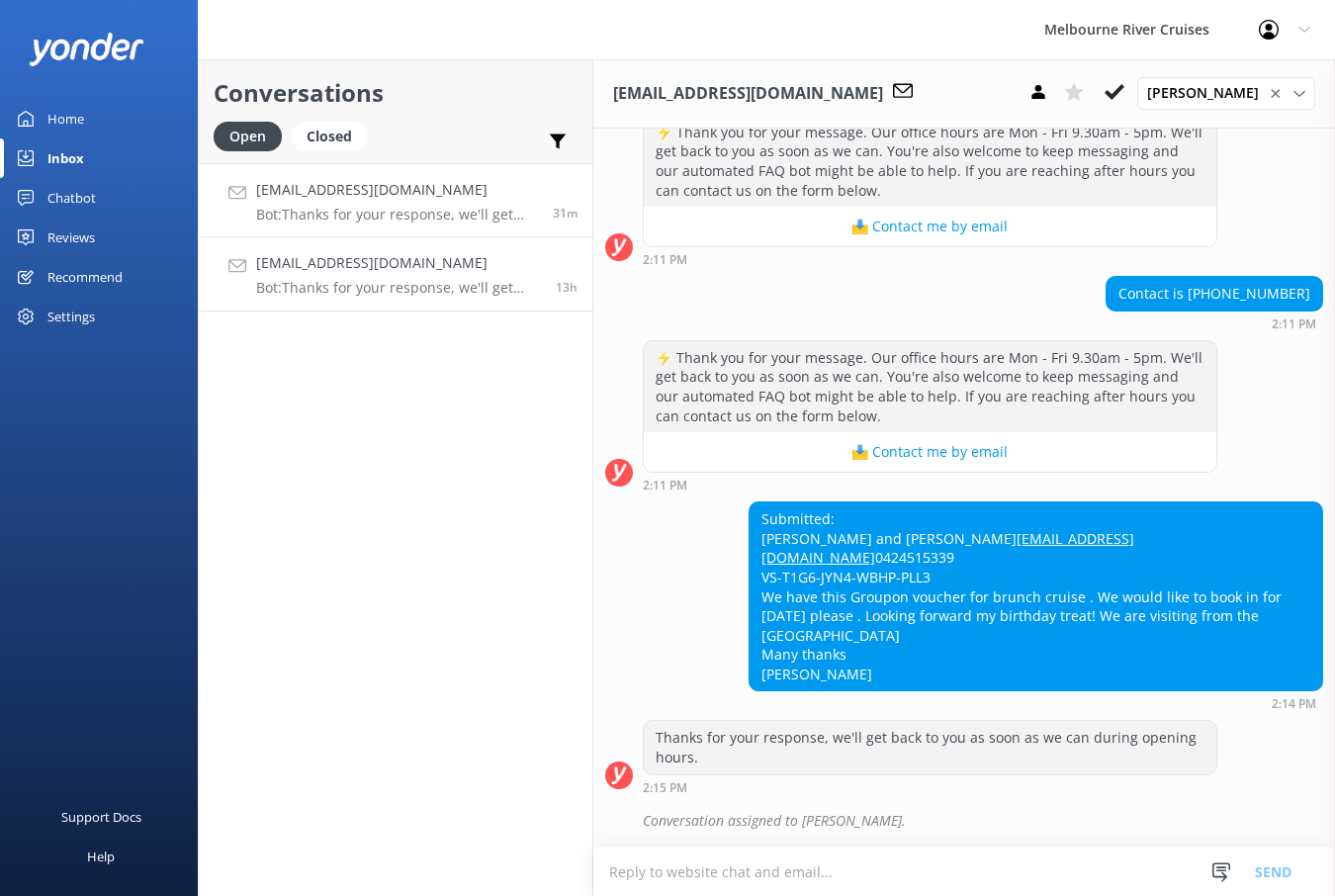 scroll, scrollTop: 1348, scrollLeft: 0, axis: vertical 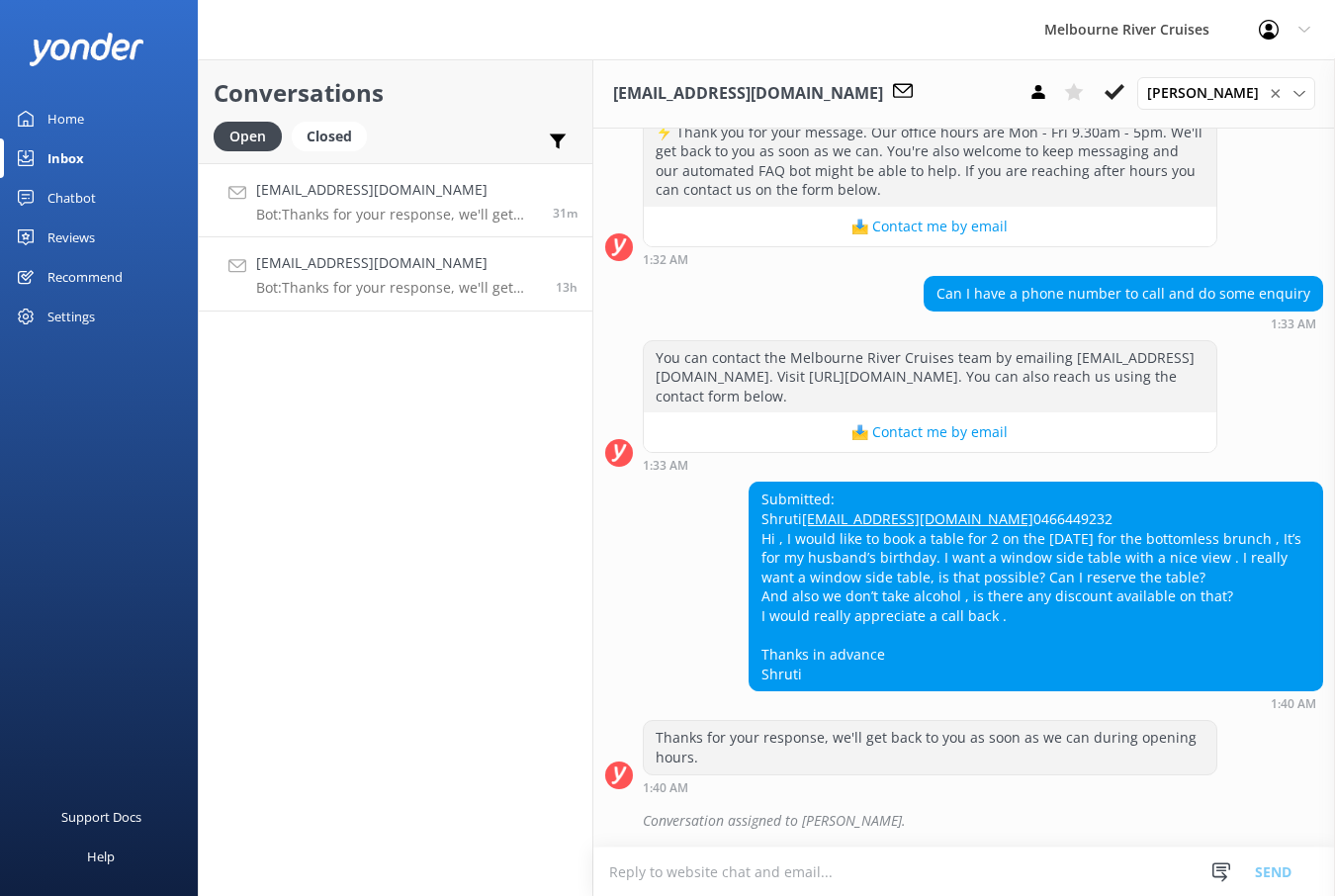 click on "Bot:  Thanks for your response, we'll get back to you as soon as we can during opening hours." at bounding box center [397, 215] 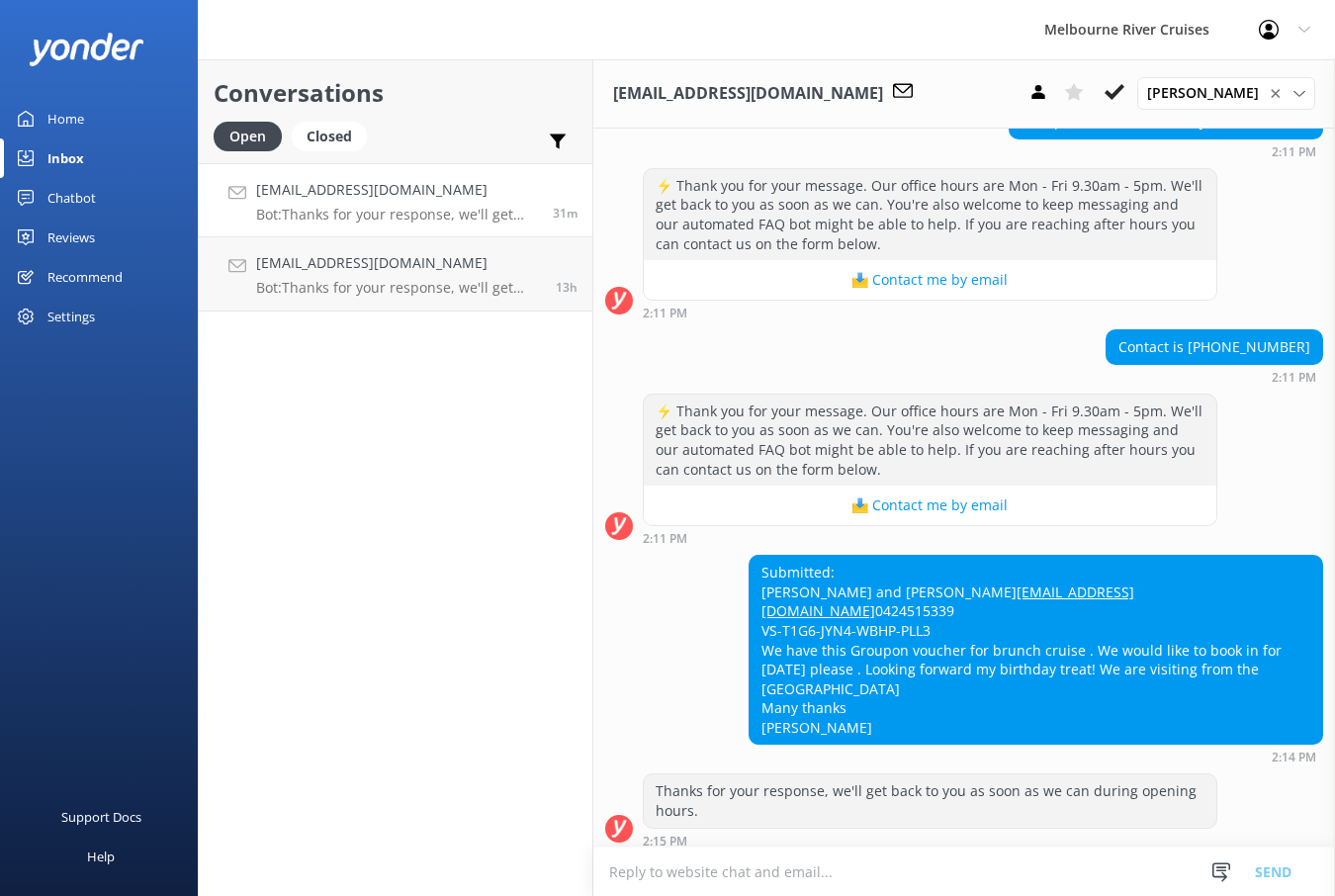 scroll, scrollTop: 1348, scrollLeft: 0, axis: vertical 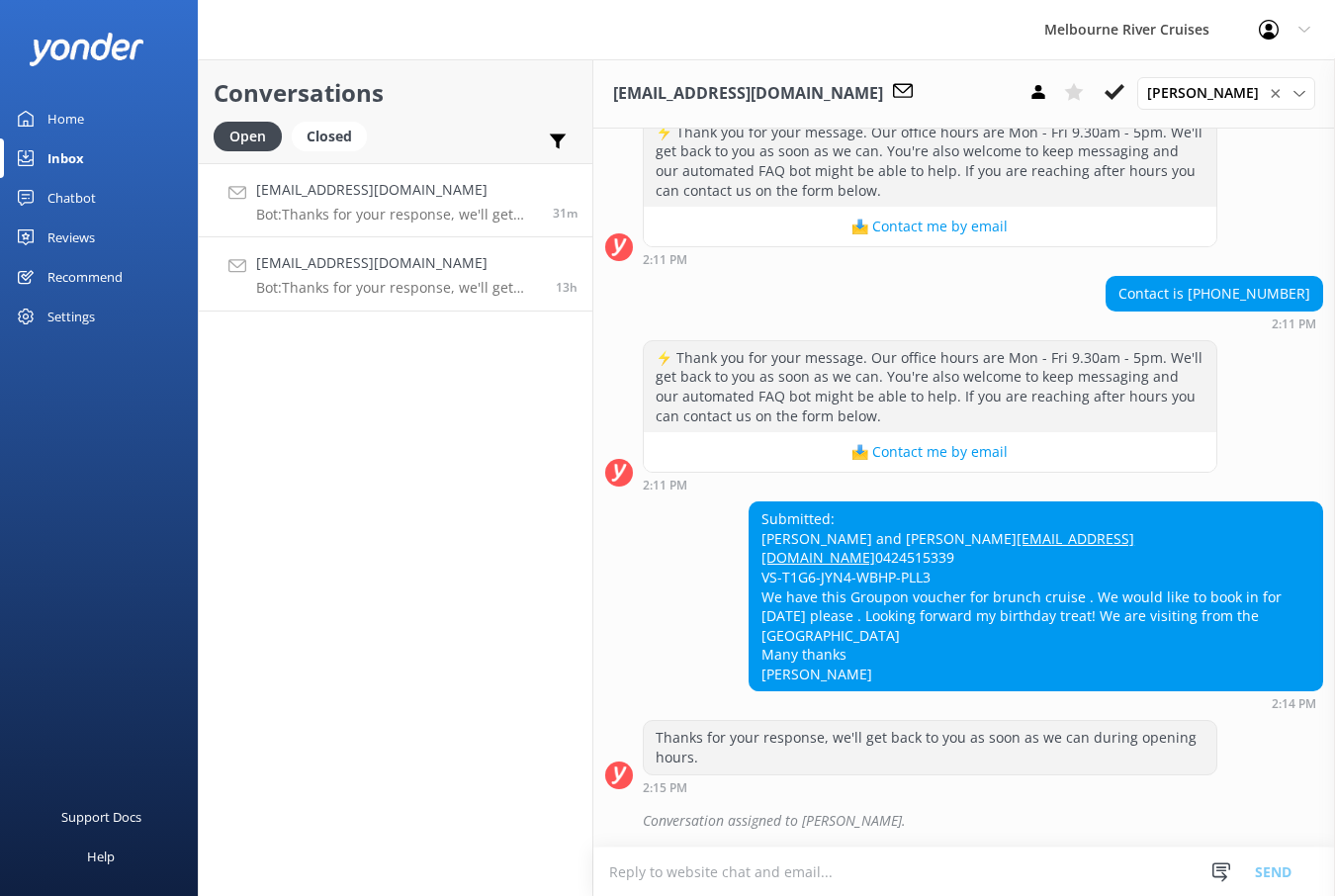 click on "Bot:  Thanks for your response, we'll get back to you as soon as we can during opening hours." at bounding box center [399, 288] 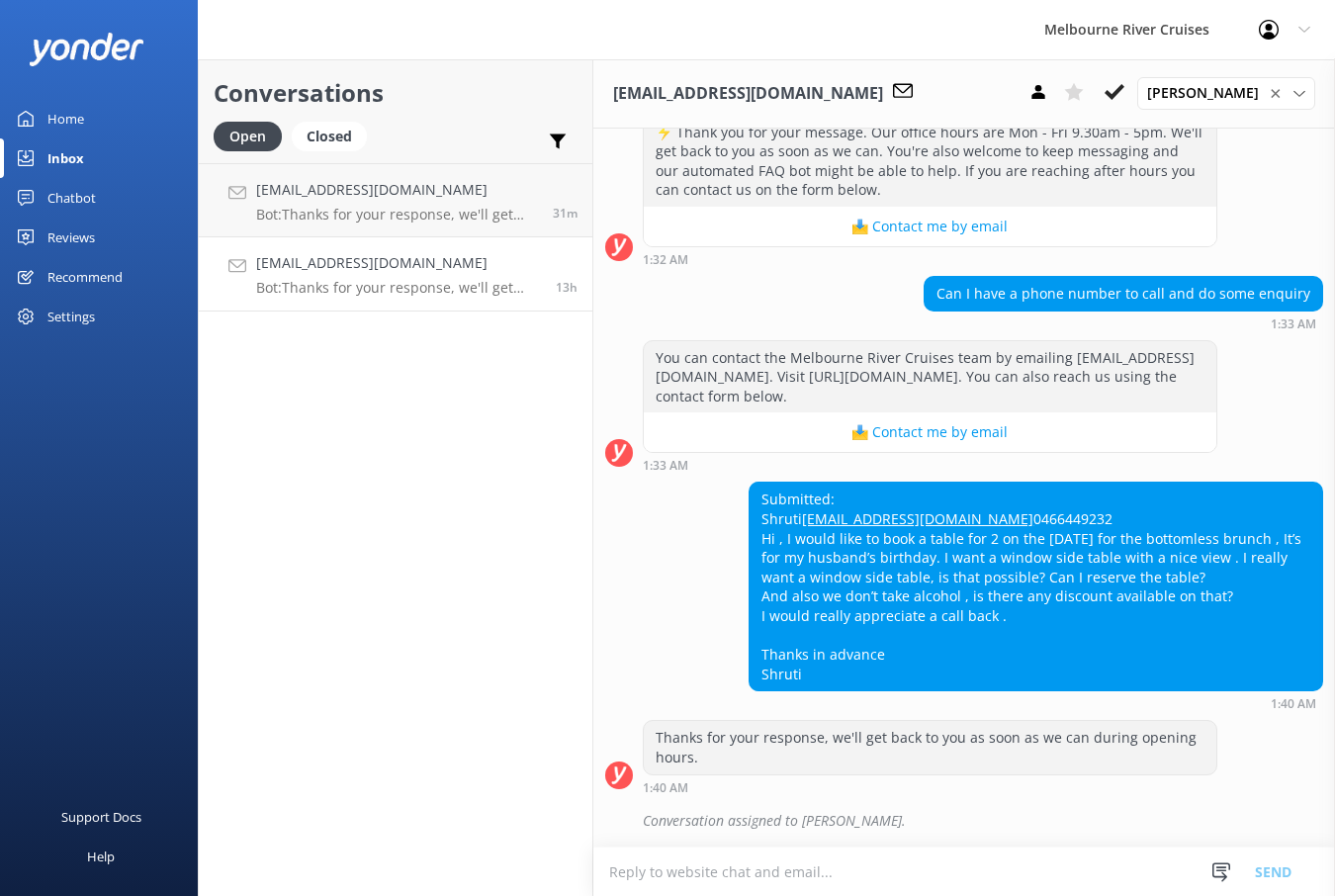 scroll, scrollTop: 913, scrollLeft: 0, axis: vertical 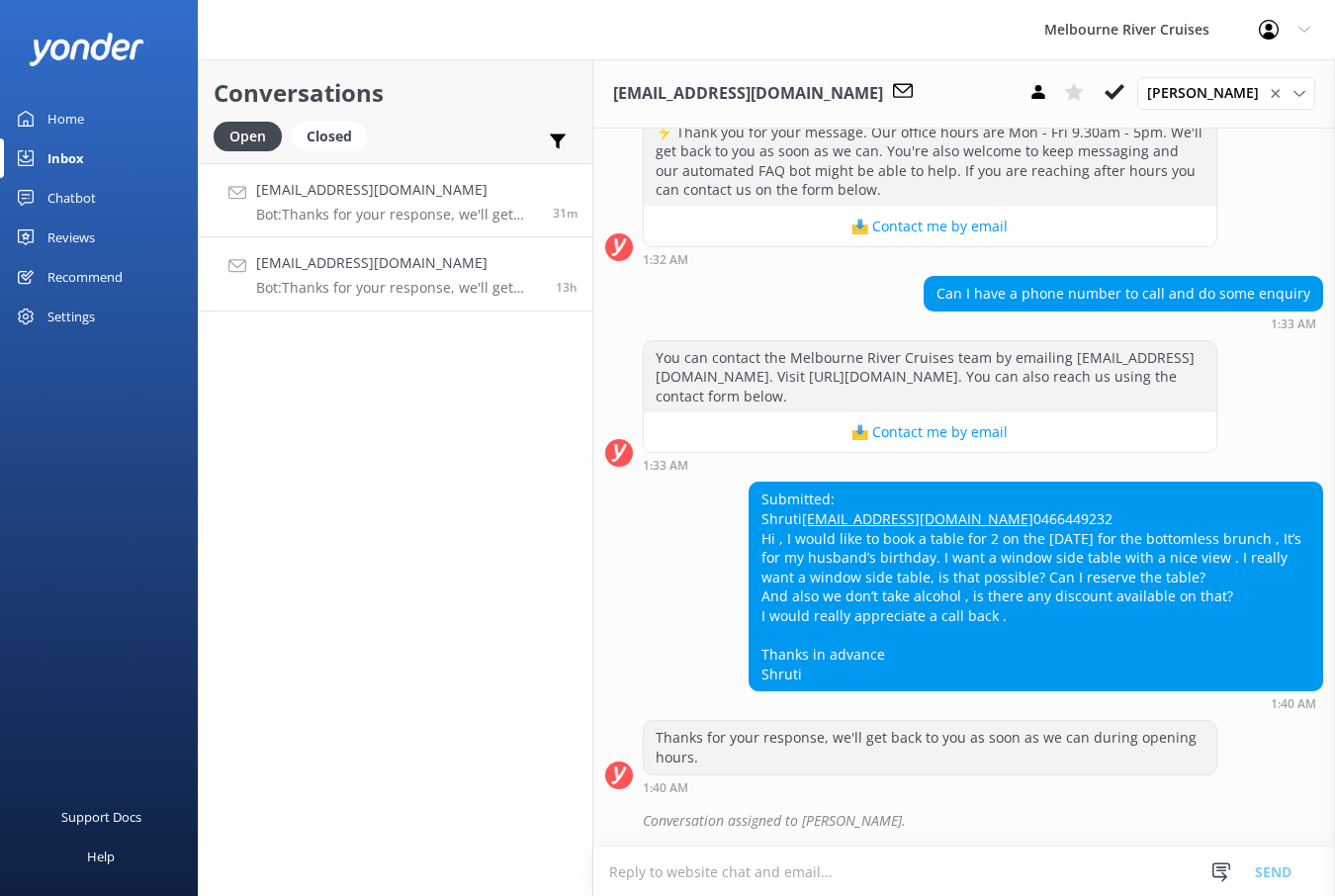 click on "[EMAIL_ADDRESS][DOMAIN_NAME]" at bounding box center [397, 190] 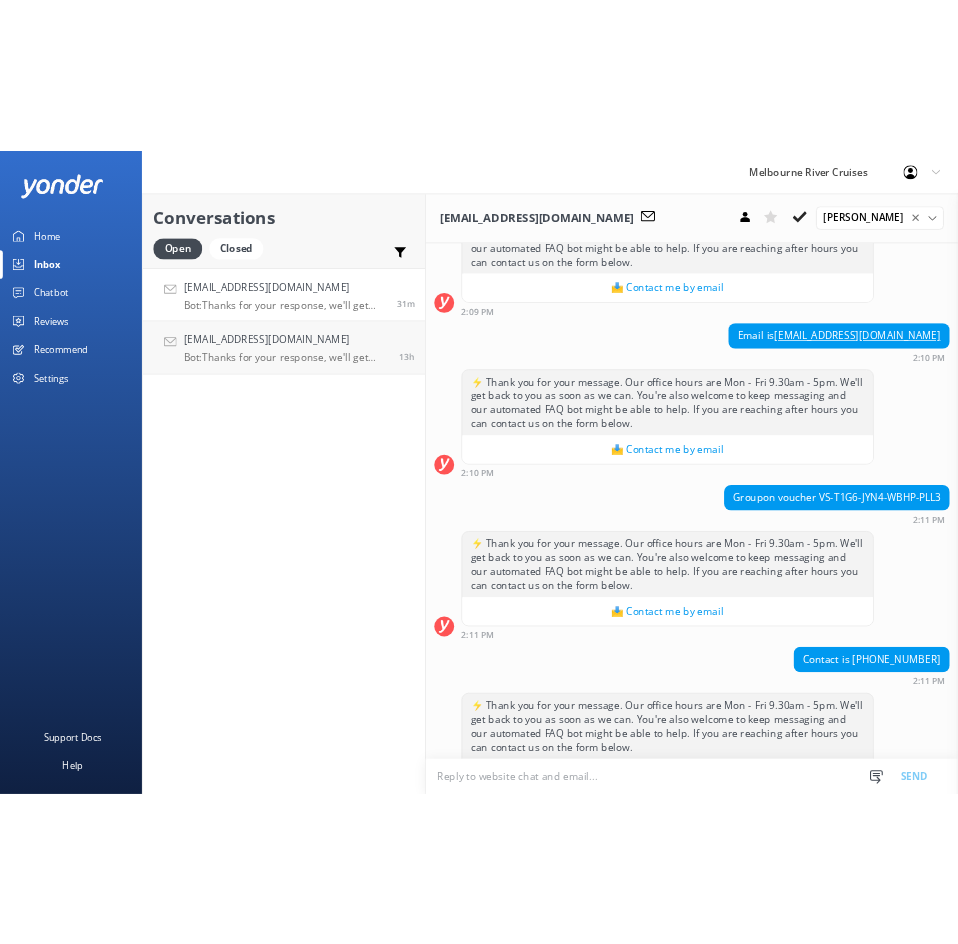 scroll, scrollTop: 1363, scrollLeft: 0, axis: vertical 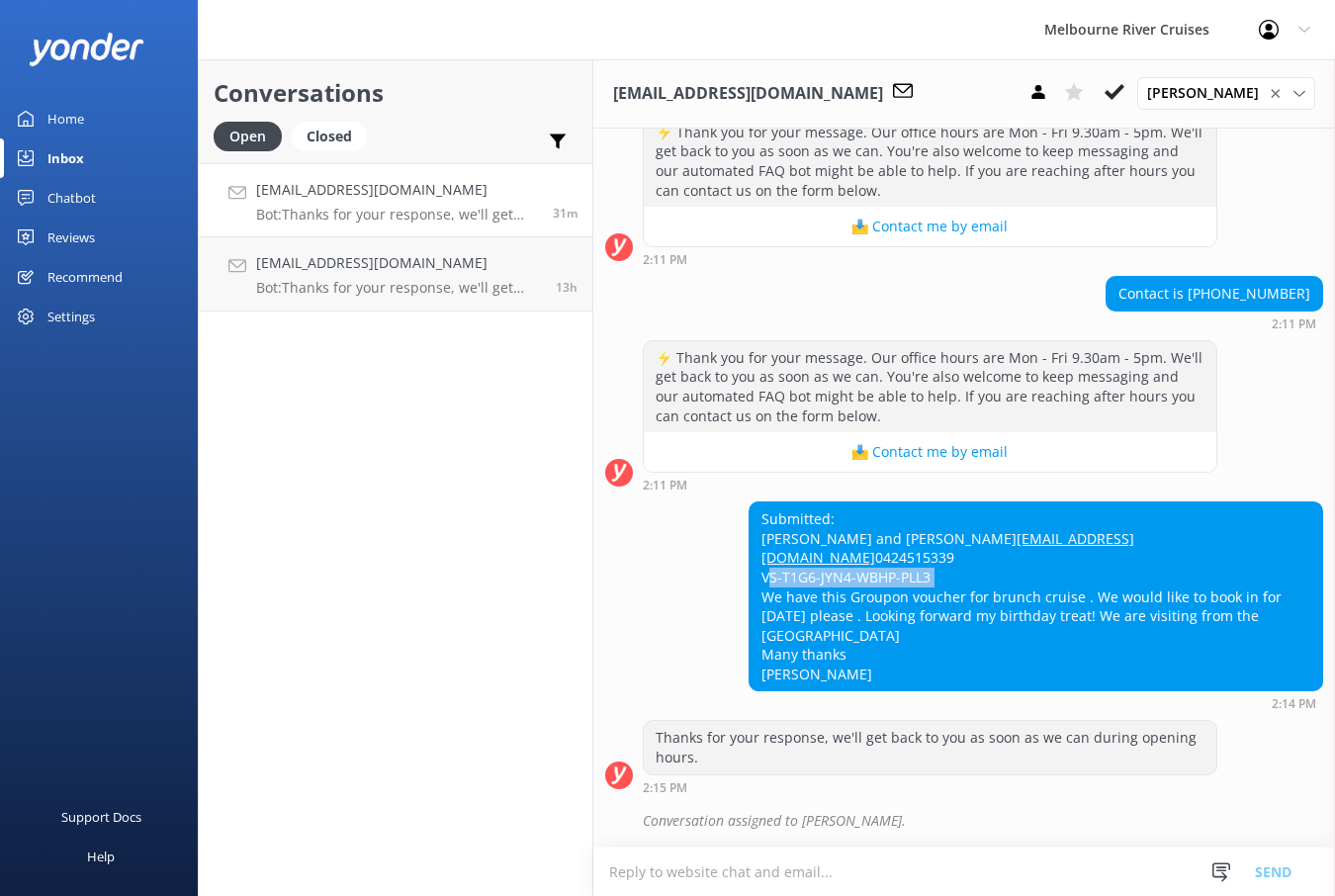 drag, startPoint x: 928, startPoint y: 574, endPoint x: 757, endPoint y: 577, distance: 171.02631 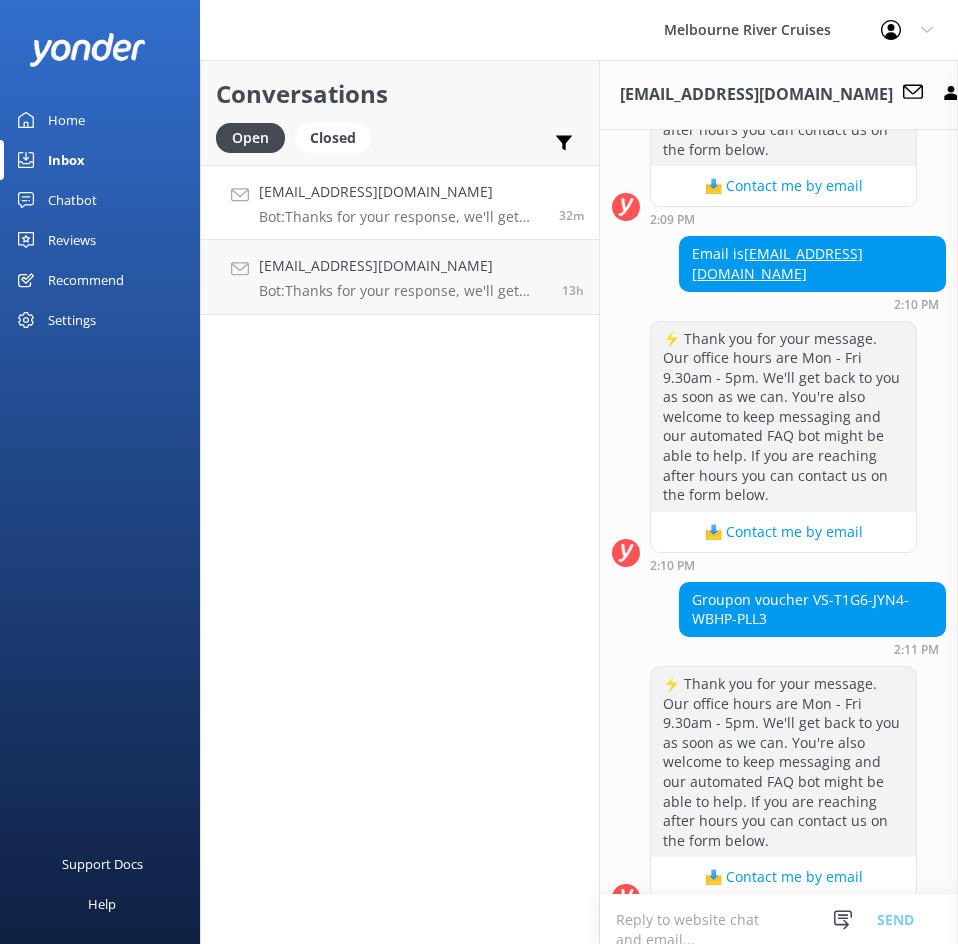 click on "⚡ Thank you for your message. Our office hours are Mon - Fri 9.30am - 5pm. We'll get back to you as soon as we can. You're also welcome to keep messaging and our automated FAQ bot might be able to help. If you are reaching after hours you can contact us on the form below.  📩 Contact me by email 2:10 PM" at bounding box center [779, 446] 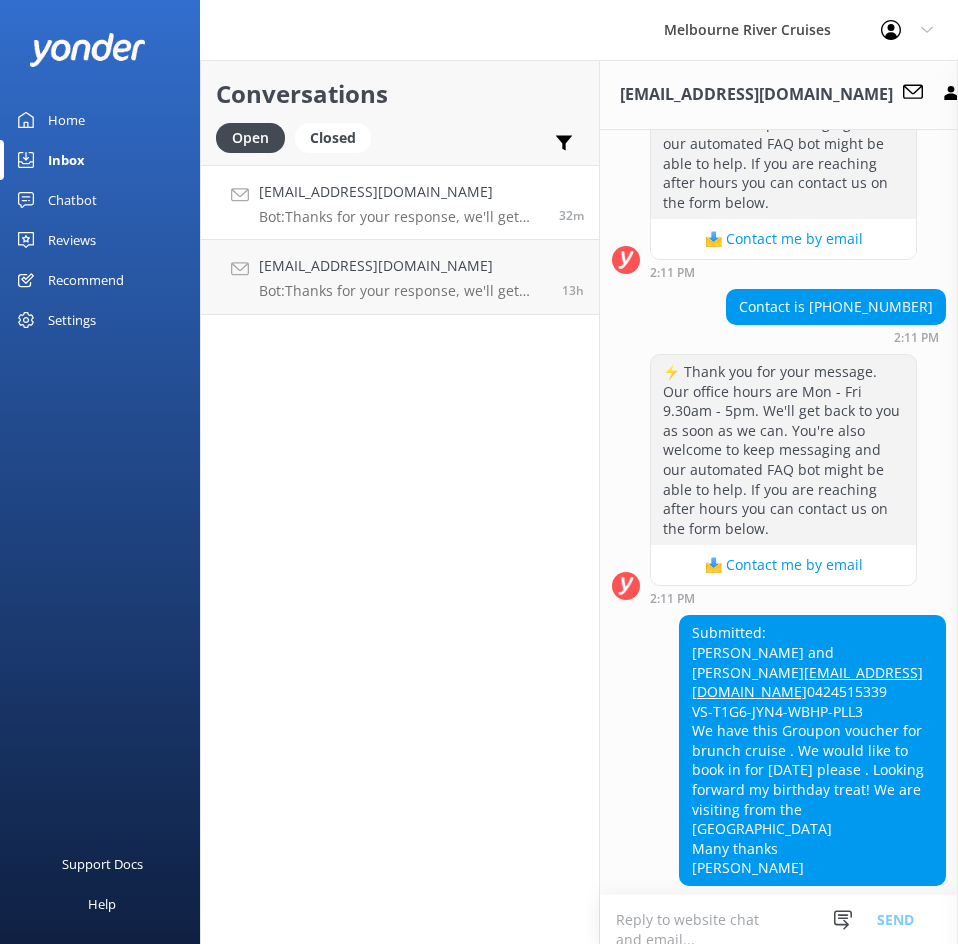 scroll, scrollTop: 2282, scrollLeft: 0, axis: vertical 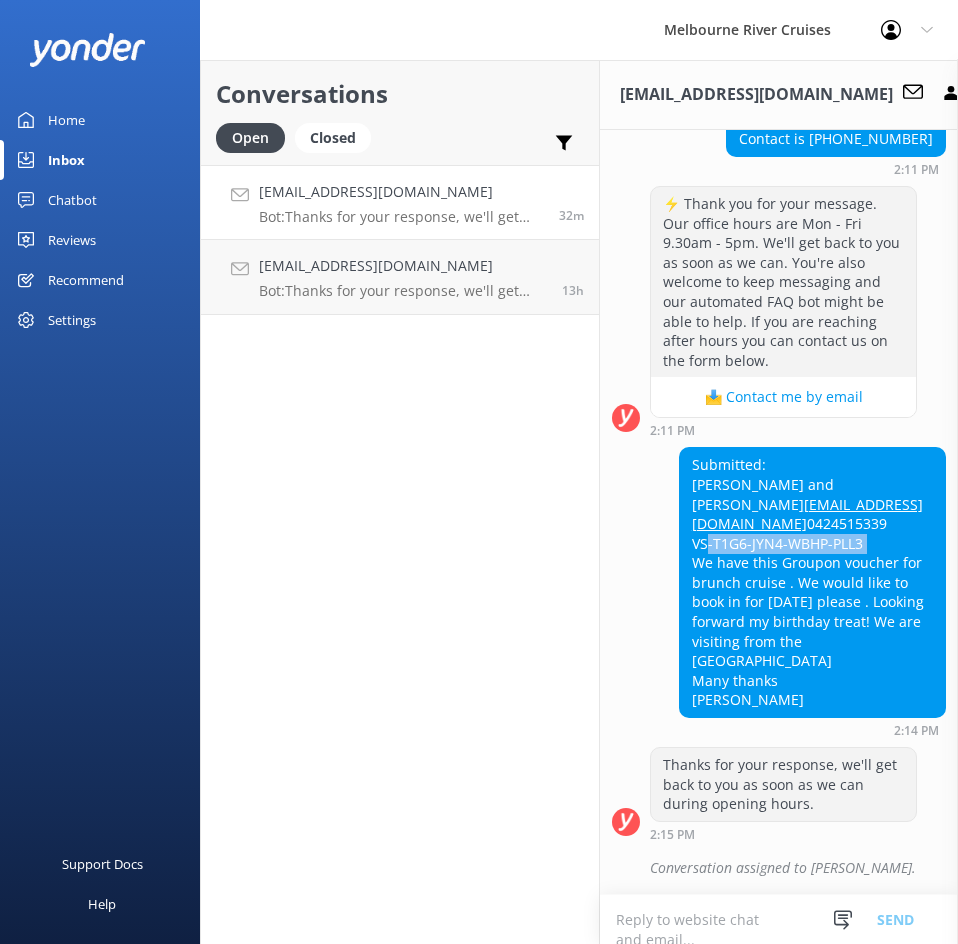 drag, startPoint x: 883, startPoint y: 526, endPoint x: 695, endPoint y: 519, distance: 188.13028 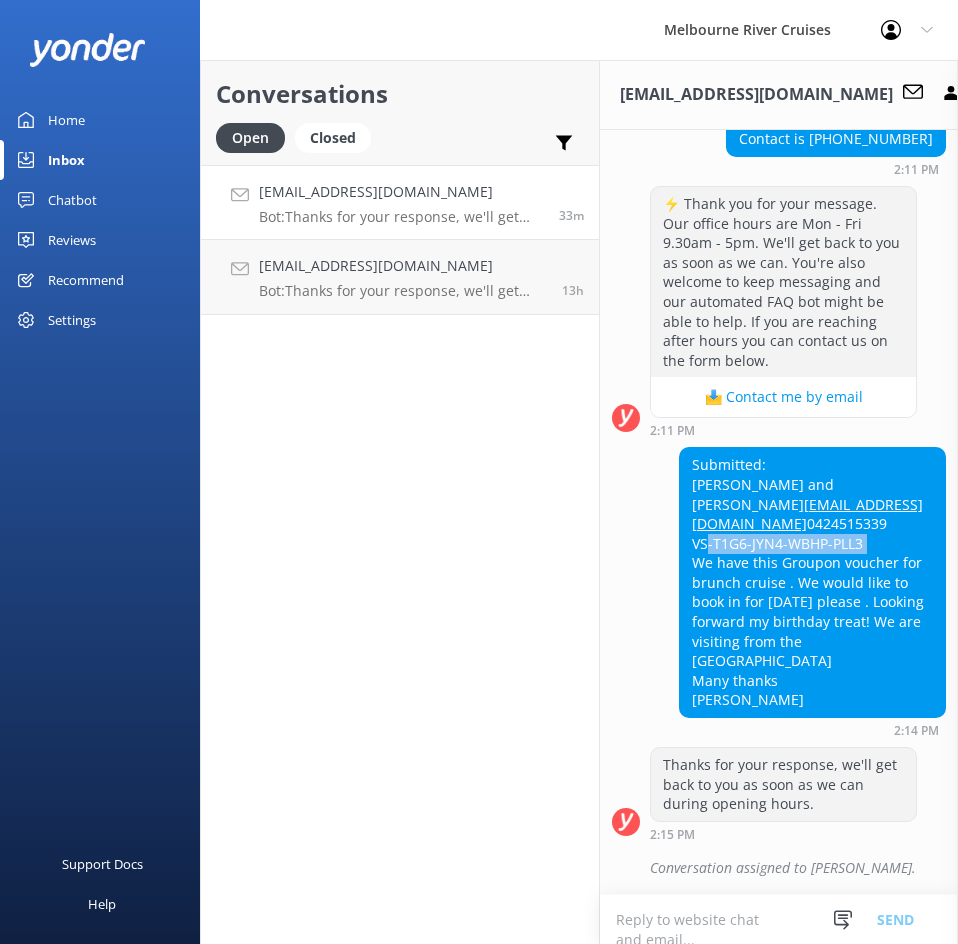 click on "Submitted:
[PERSON_NAME] and [PERSON_NAME]
[EMAIL_ADDRESS][DOMAIN_NAME]
0424515339
VS-T1G6-JYN4-WBHP-PLL3
We have this Groupon voucher for brunch cruise . We would like to book in for [DATE] please . Looking forward my birthday treat! We are visiting from the [GEOGRAPHIC_DATA]
Many thanks
[PERSON_NAME]" at bounding box center (812, 582) 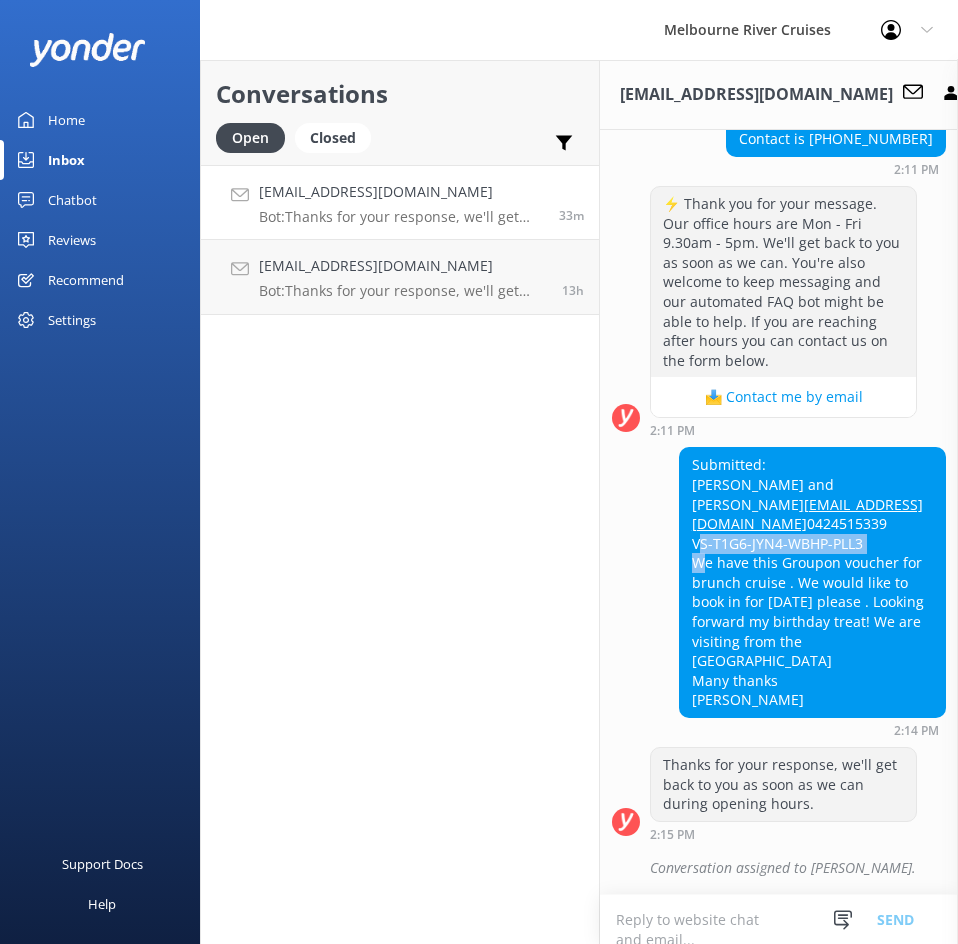 drag, startPoint x: 868, startPoint y: 528, endPoint x: 685, endPoint y: 525, distance: 183.02458 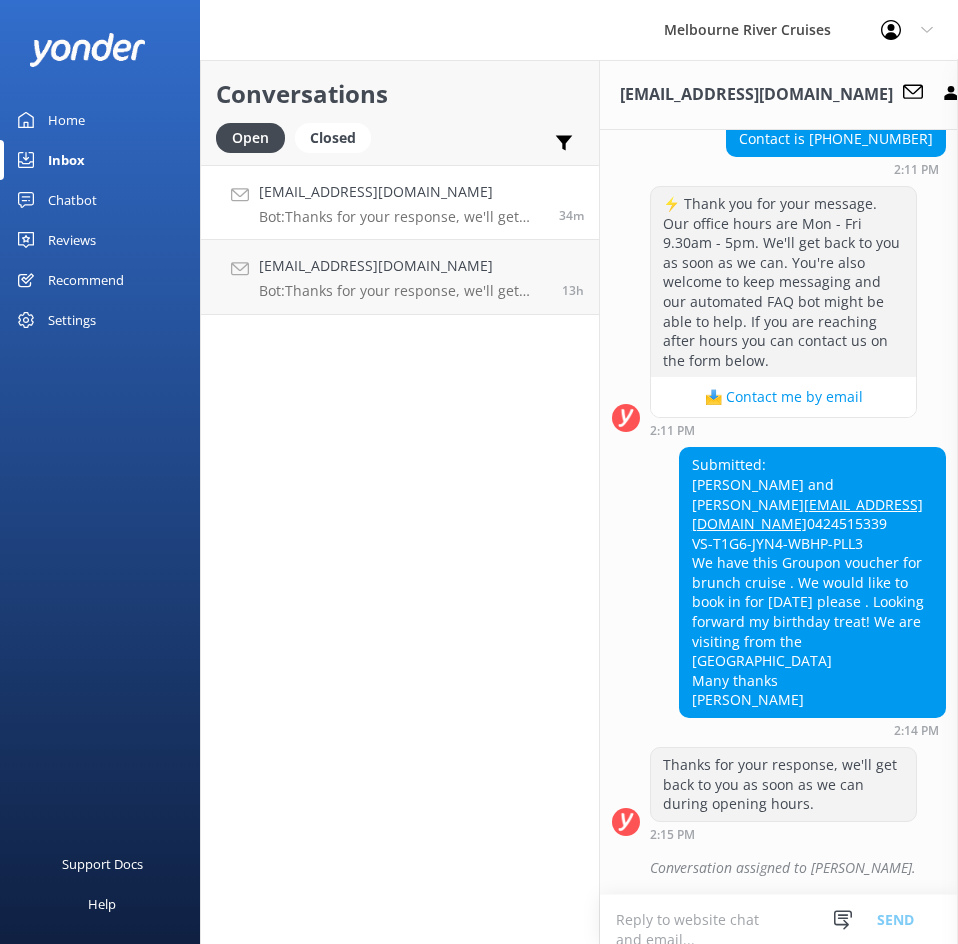click on "Conversations Open Closed Important Assigned to me Unassigned [EMAIL_ADDRESS][DOMAIN_NAME] Bot:  Thanks for your response, we'll get back to you as soon as we can during opening hours. 34m [EMAIL_ADDRESS][DOMAIN_NAME] Bot:  Thanks for your response, we'll get back to you as soon as we can during opening hours. 13h" at bounding box center (400, 502) 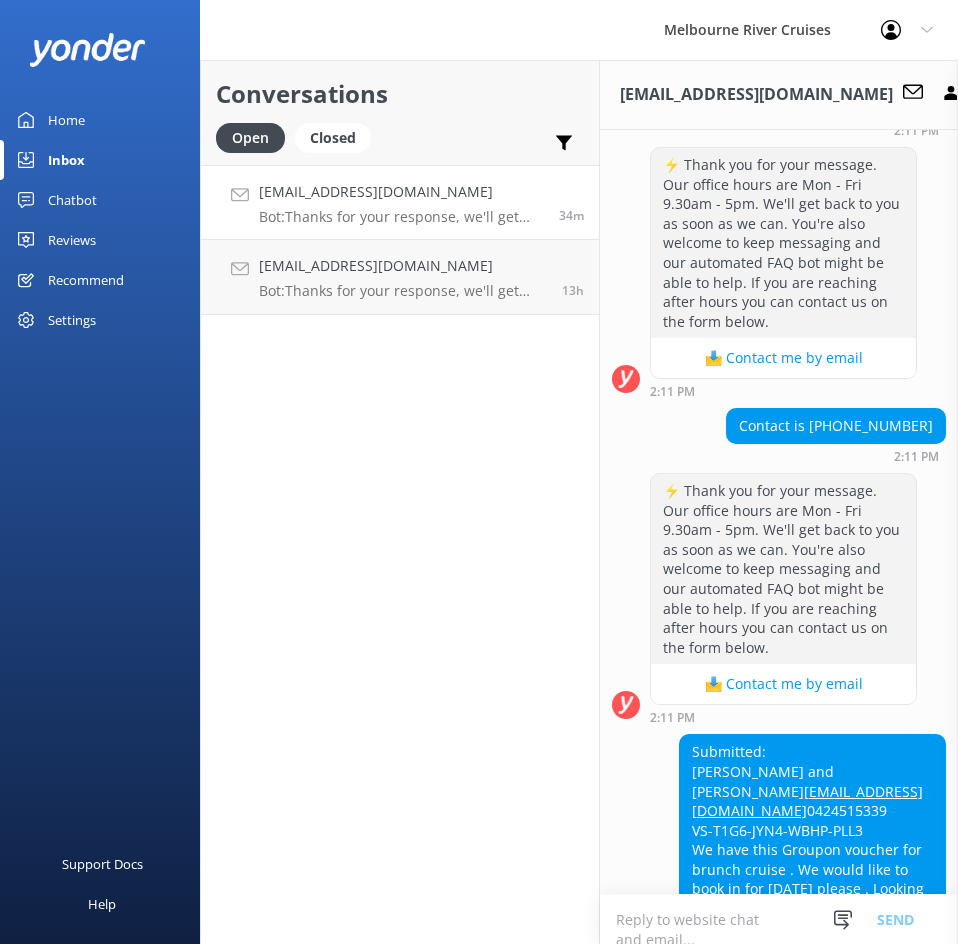 scroll, scrollTop: 1582, scrollLeft: 0, axis: vertical 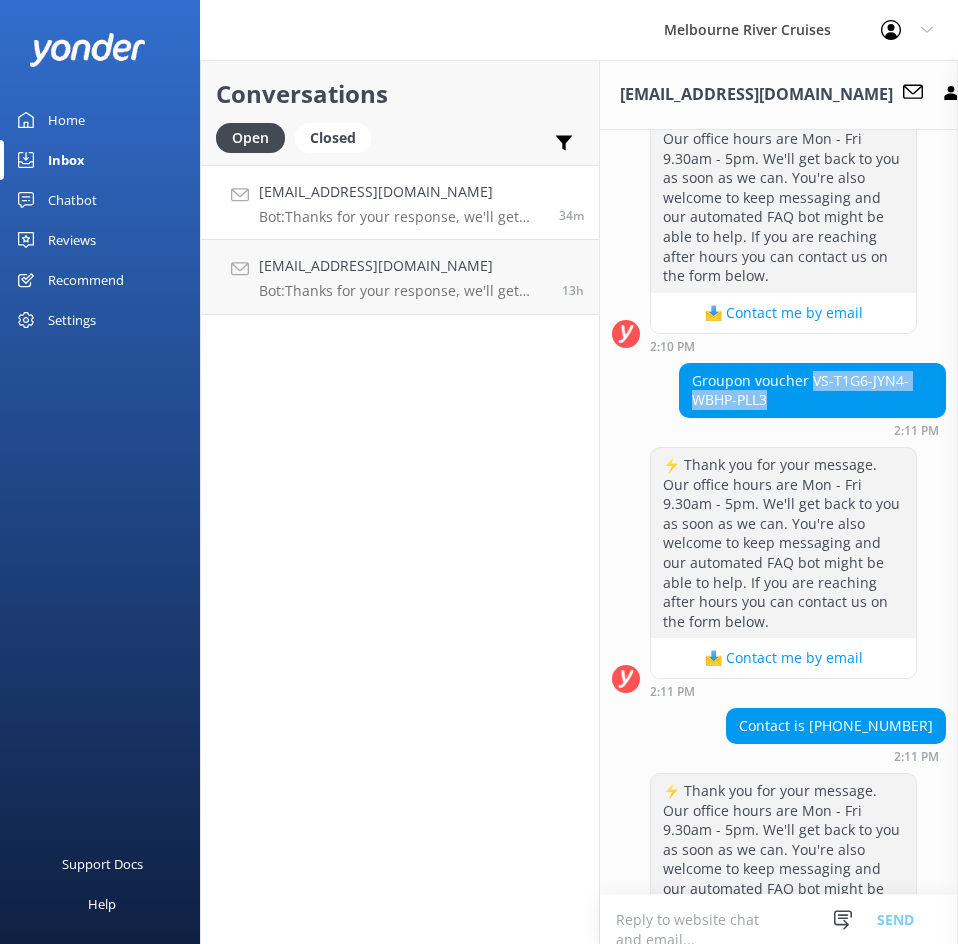 drag, startPoint x: 797, startPoint y: 455, endPoint x: 808, endPoint y: 439, distance: 19.416489 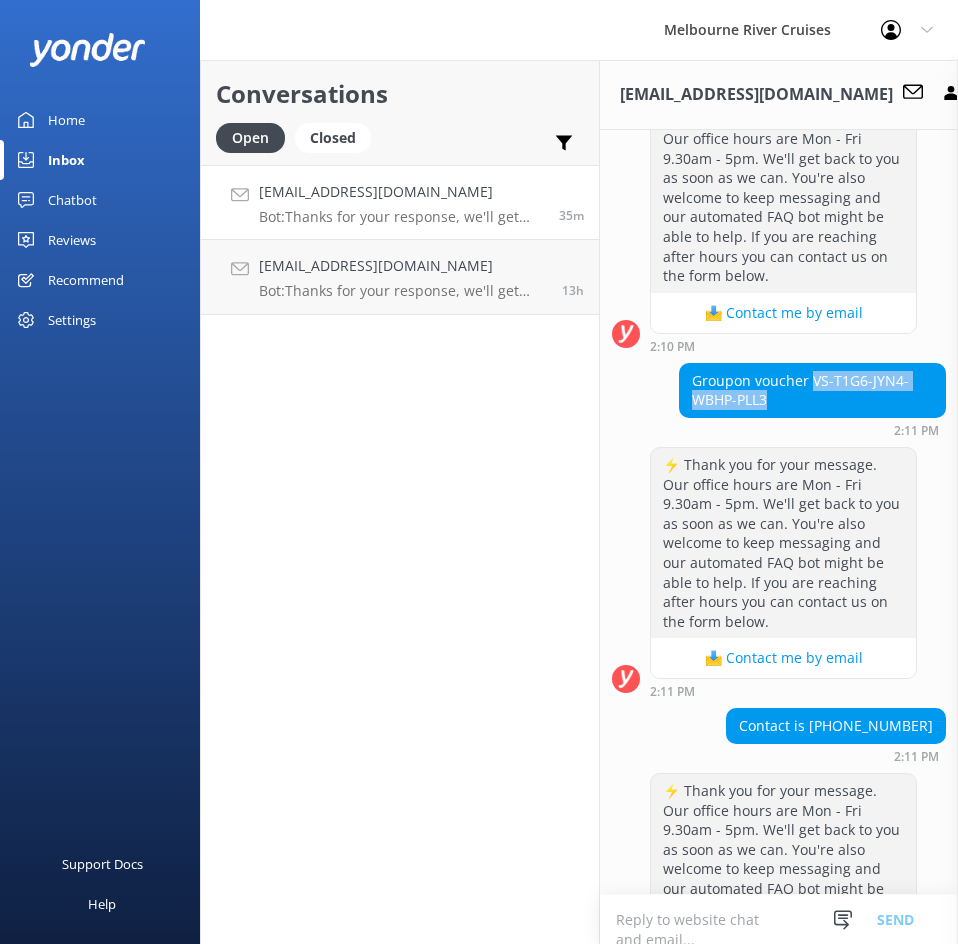 click on "[EMAIL_ADDRESS][DOMAIN_NAME] Bot:  Thanks for your response, we'll get back to you as soon as we can during opening hours." at bounding box center [401, 202] 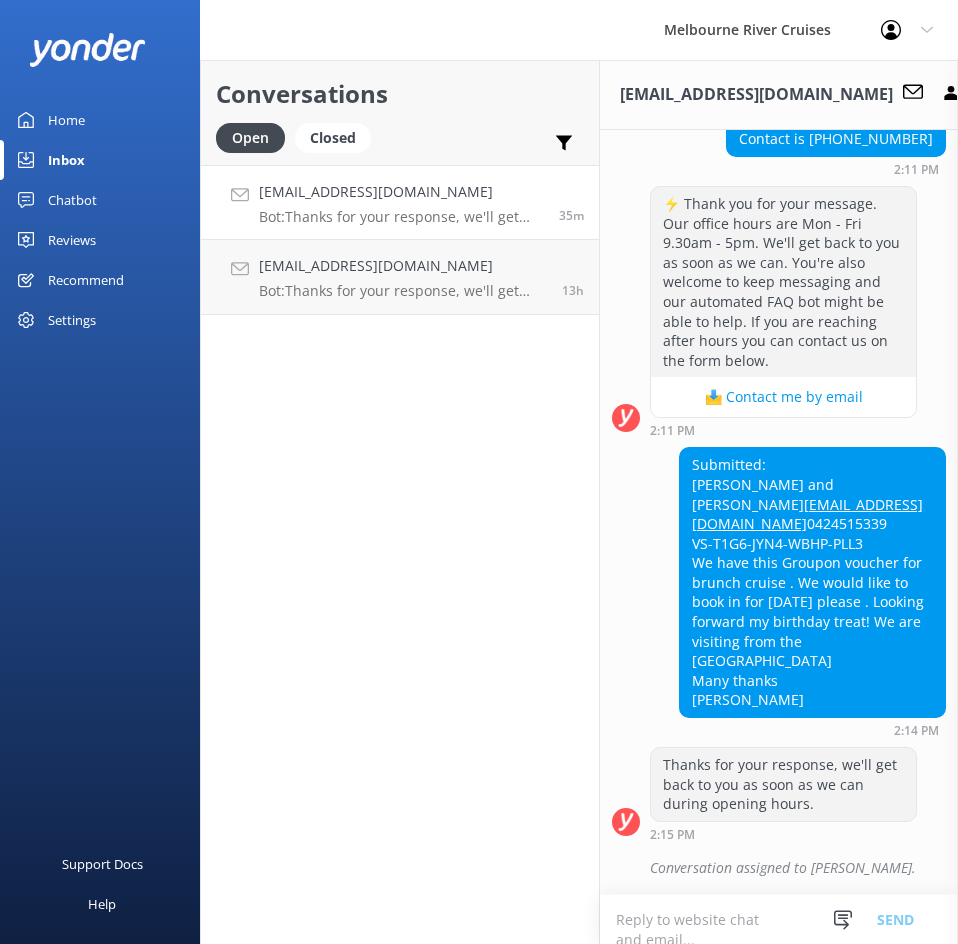 scroll, scrollTop: 2182, scrollLeft: 0, axis: vertical 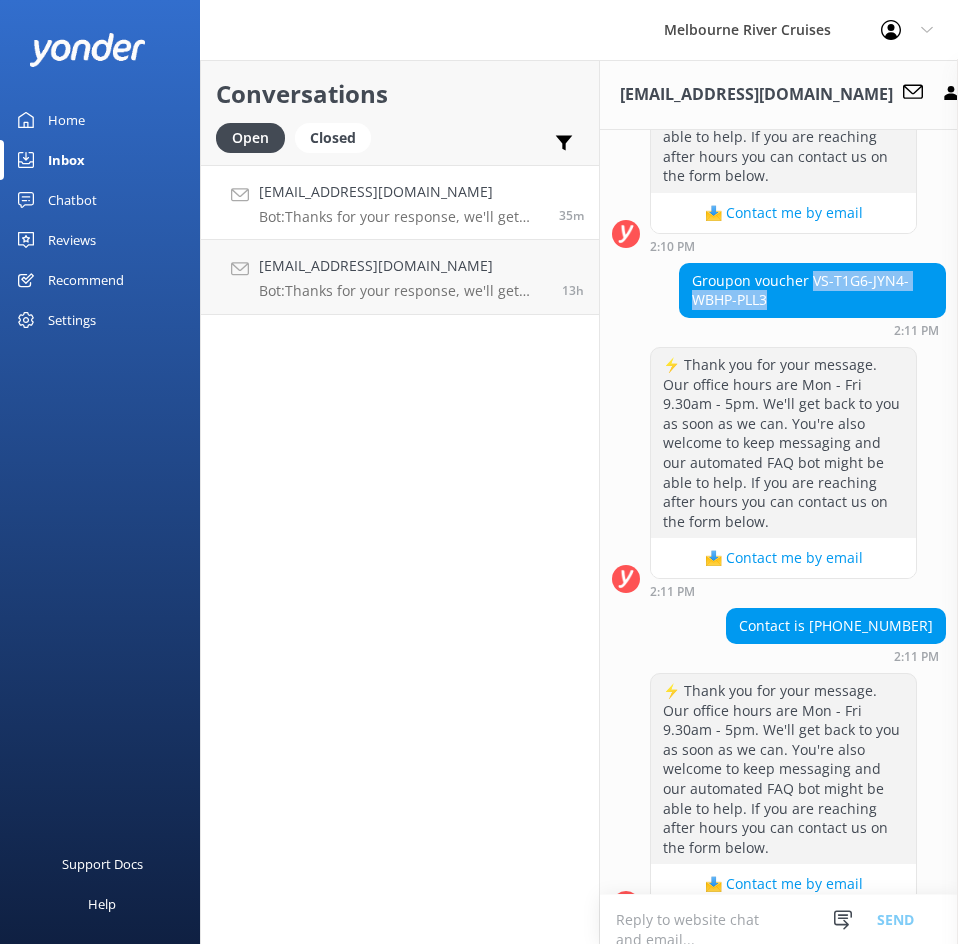 drag, startPoint x: 807, startPoint y: 359, endPoint x: 810, endPoint y: 331, distance: 28.160255 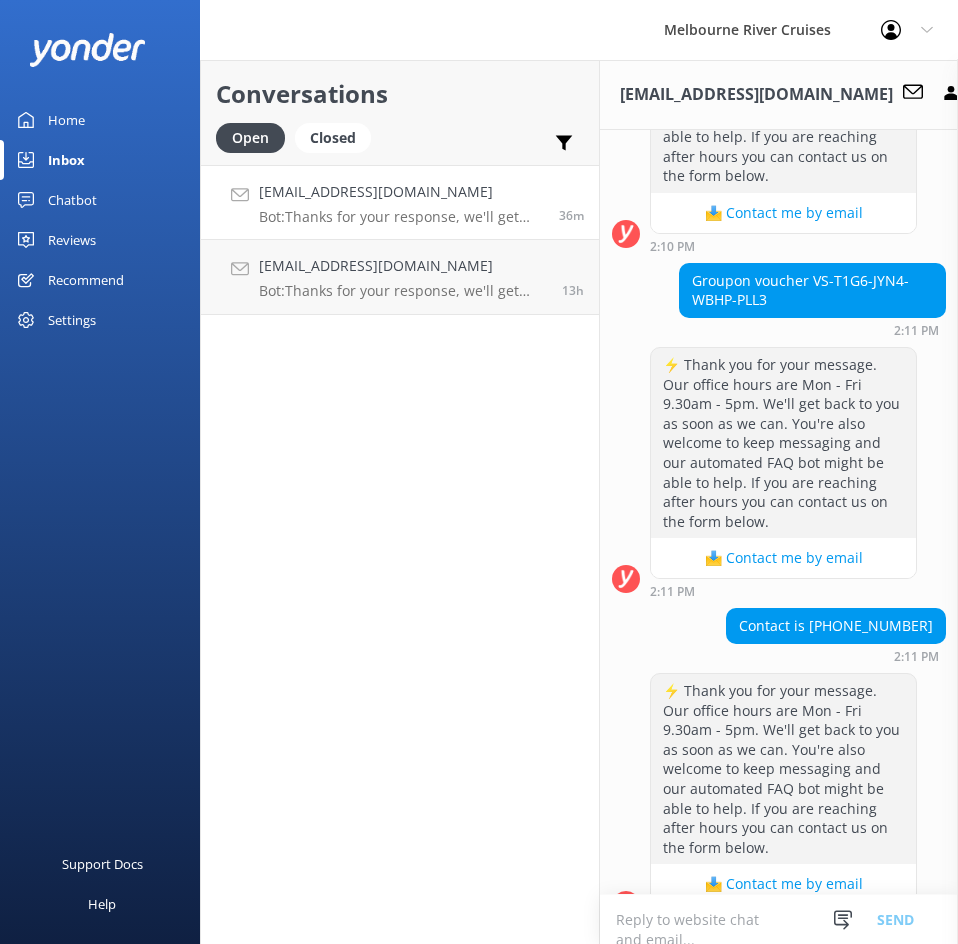 click on "Conversations Open Closed Important Assigned to me Unassigned [EMAIL_ADDRESS][DOMAIN_NAME] Bot:  Thanks for your response, we'll get back to you as soon as we can during opening hours. 36m [EMAIL_ADDRESS][DOMAIN_NAME] Bot:  Thanks for your response, we'll get back to you as soon as we can during opening hours. 13h" at bounding box center [400, 502] 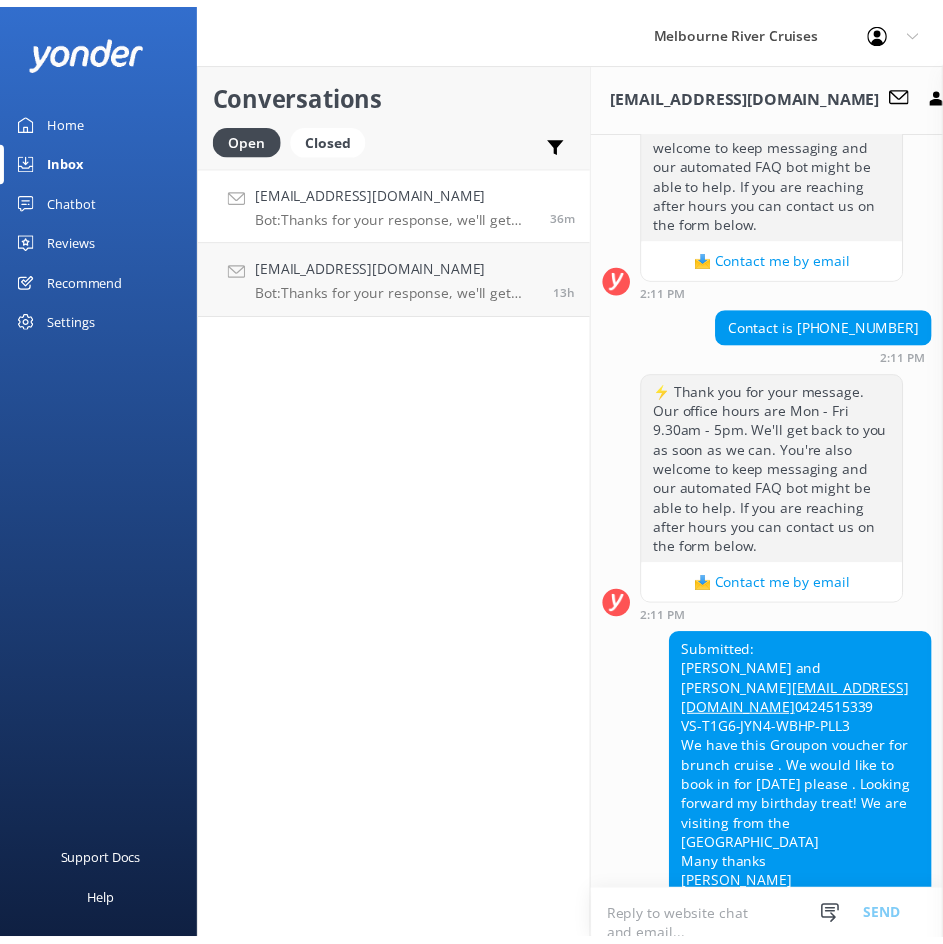 scroll, scrollTop: 2182, scrollLeft: 0, axis: vertical 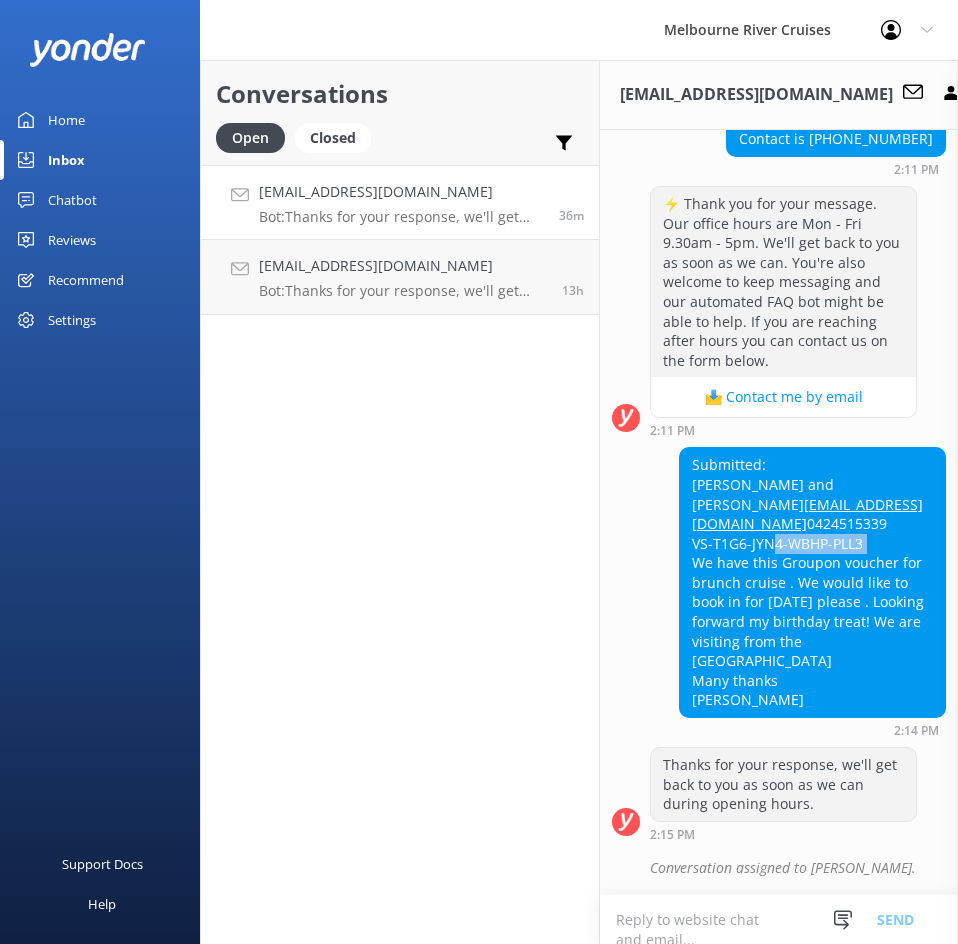 drag, startPoint x: 867, startPoint y: 626, endPoint x: 760, endPoint y: 632, distance: 107.16809 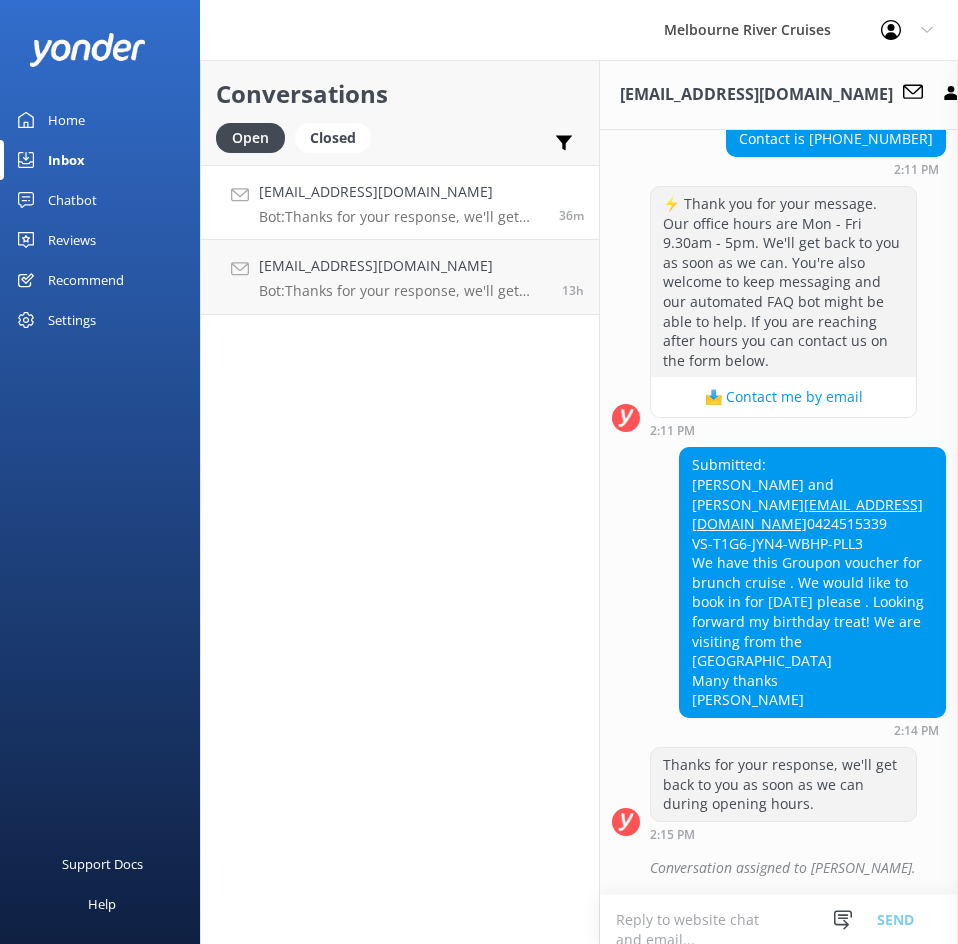 click on "Submitted:
[PERSON_NAME] and [PERSON_NAME]
[EMAIL_ADDRESS][DOMAIN_NAME]
0424515339
VS-T1G6-JYN4-WBHP-PLL3
We have this Groupon voucher for brunch cruise . We would like to book in for [DATE] please . Looking forward my birthday treat! We are visiting from the [GEOGRAPHIC_DATA]
Many thanks
[PERSON_NAME]" at bounding box center [812, 582] 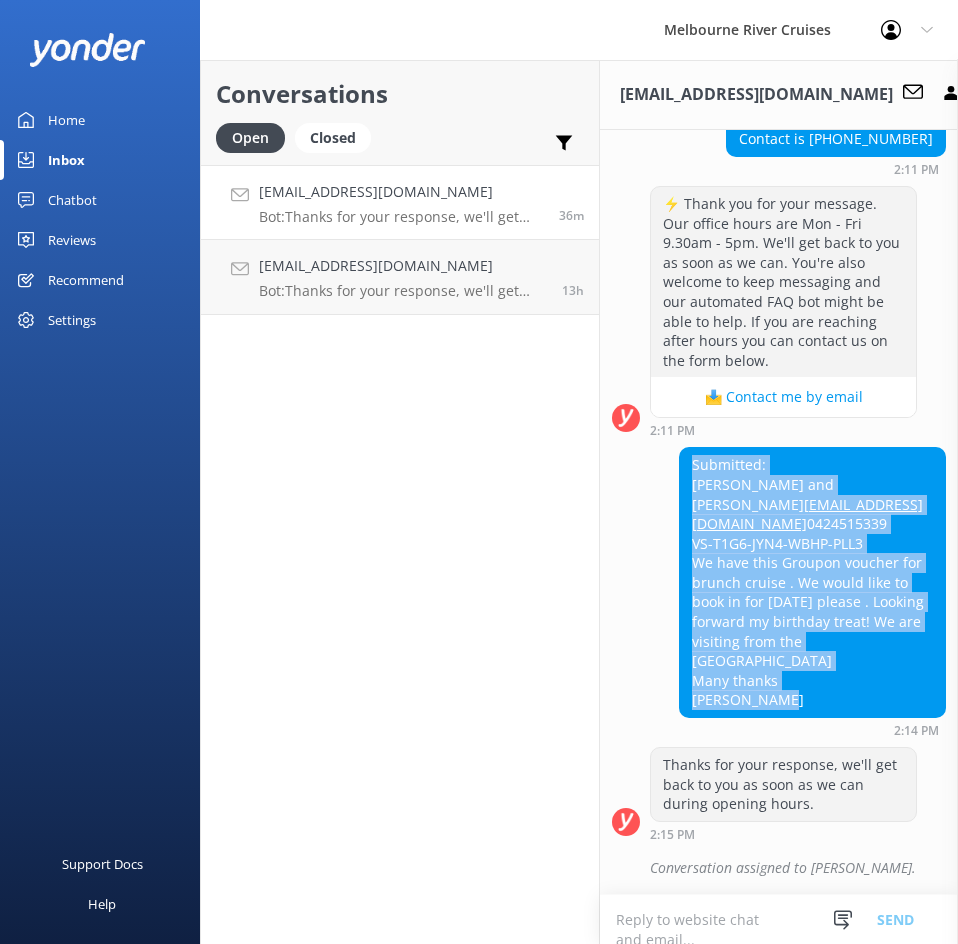 drag, startPoint x: 798, startPoint y: 790, endPoint x: 657, endPoint y: 504, distance: 318.86832 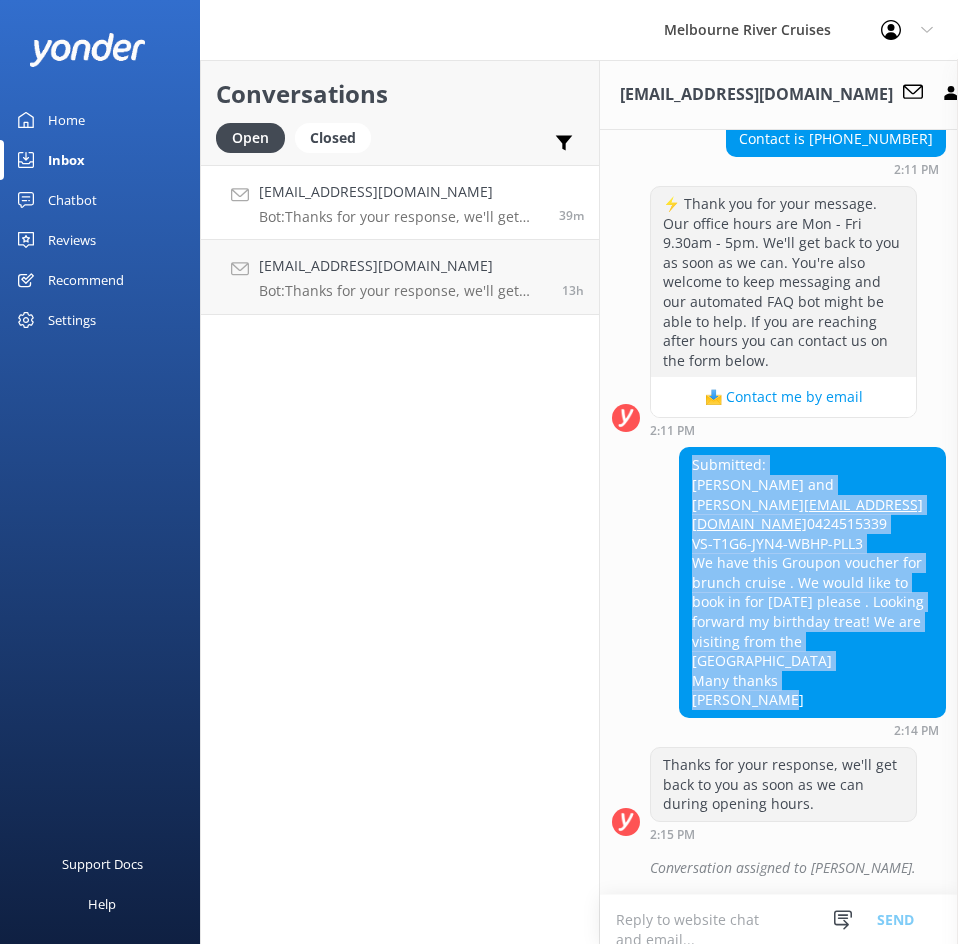 click on "Submitted:
[PERSON_NAME] and [PERSON_NAME]
[EMAIL_ADDRESS][DOMAIN_NAME]
0424515339
VS-T1G6-JYN4-WBHP-PLL3
We have this Groupon voucher for brunch cruise . We would like to book in for [DATE] please . Looking forward my birthday treat! We are visiting from the [GEOGRAPHIC_DATA]
Many thanks
[PERSON_NAME]" at bounding box center [812, 582] 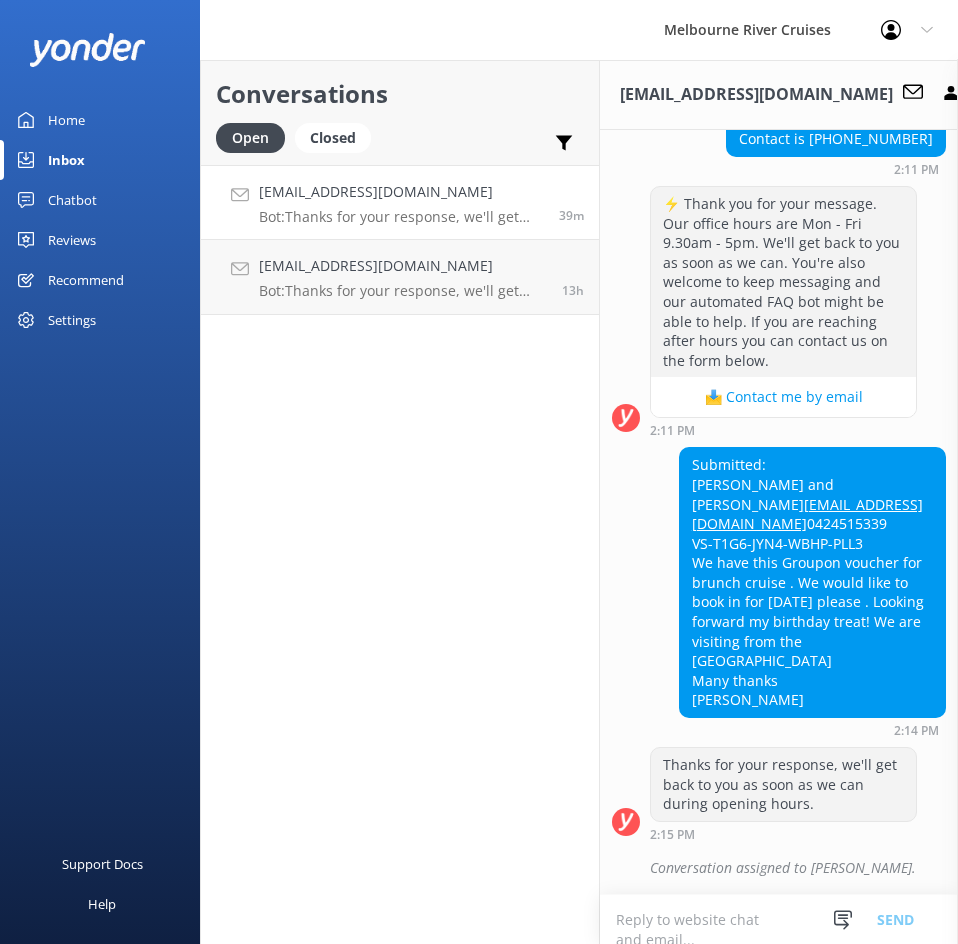 drag, startPoint x: 730, startPoint y: 592, endPoint x: 688, endPoint y: 568, distance: 48.373547 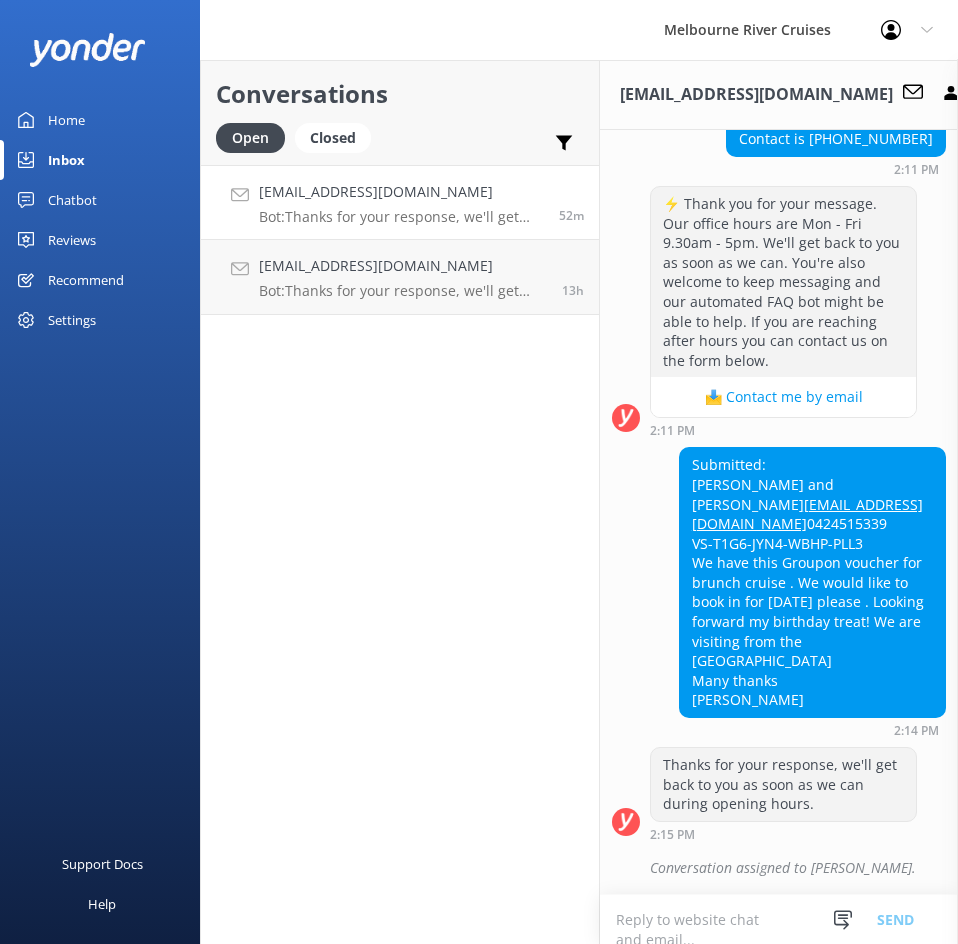 click on "Conversations Open Closed Important Assigned to me Unassigned [EMAIL_ADDRESS][DOMAIN_NAME] Bot:  Thanks for your response, we'll get back to you as soon as we can during opening hours. 52m [EMAIL_ADDRESS][DOMAIN_NAME] Bot:  Thanks for your response, we'll get back to you as soon as we can during opening hours. 13h" at bounding box center (400, 502) 